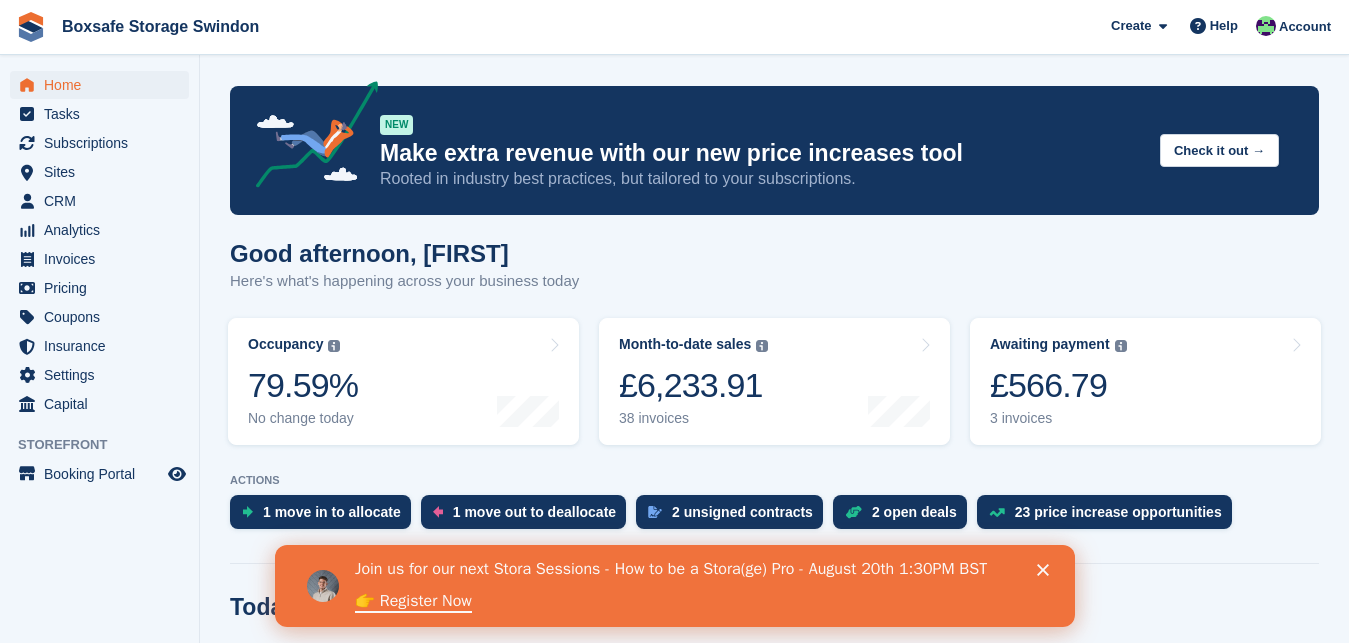 scroll, scrollTop: 0, scrollLeft: 0, axis: both 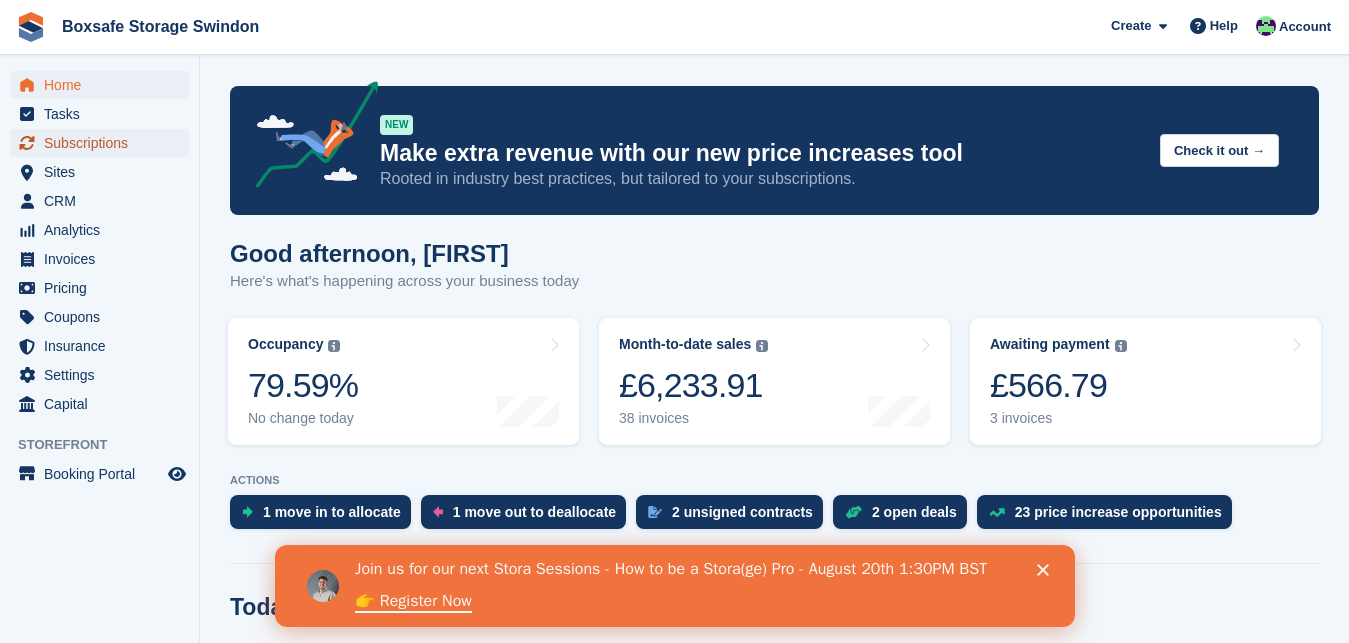 click on "Subscriptions" at bounding box center (104, 143) 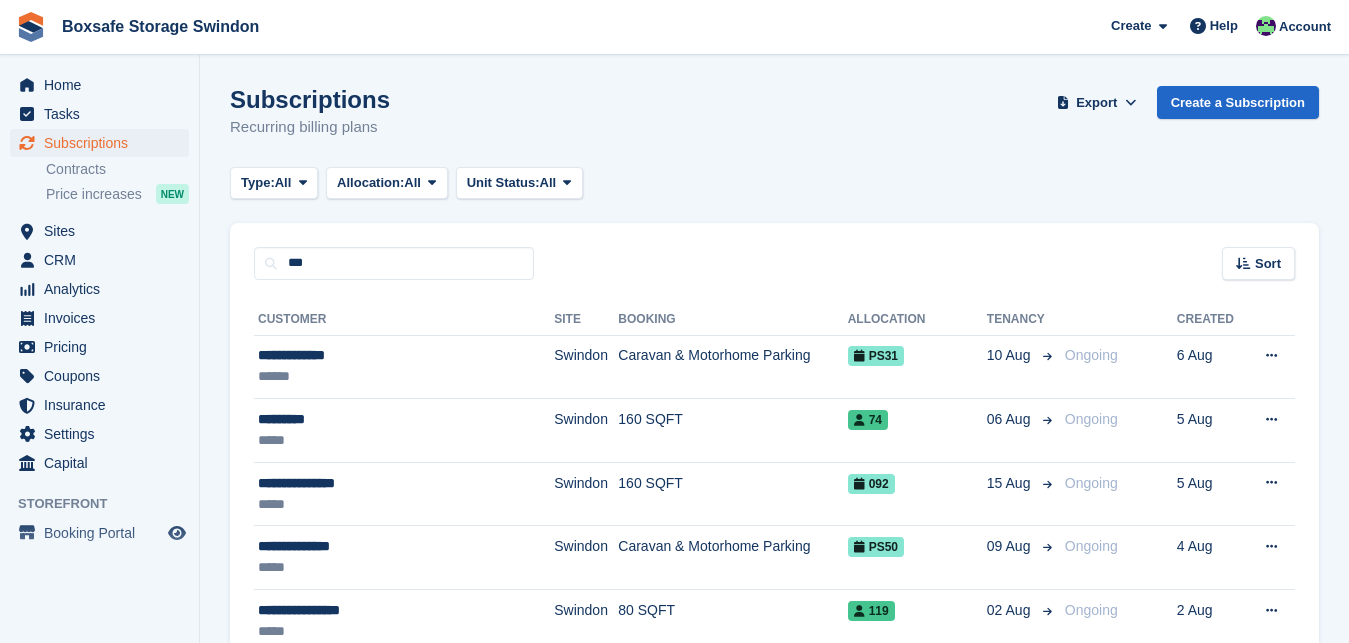 scroll, scrollTop: 0, scrollLeft: 0, axis: both 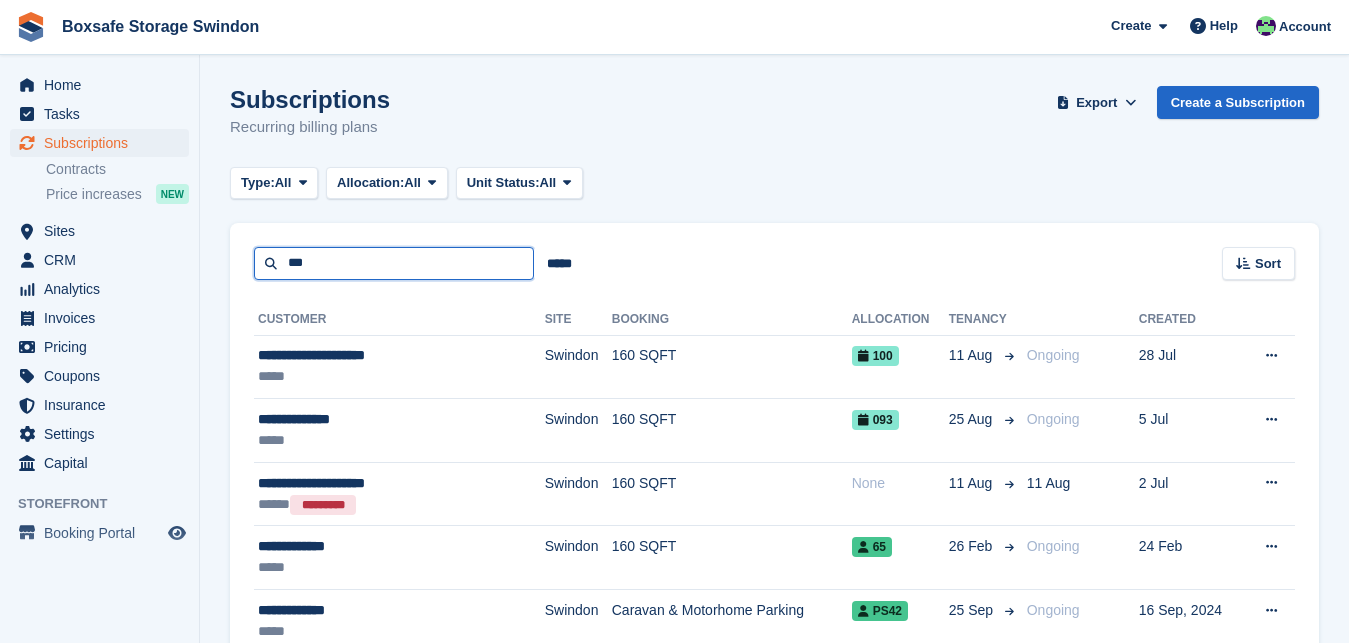 click on "***" at bounding box center [394, 263] 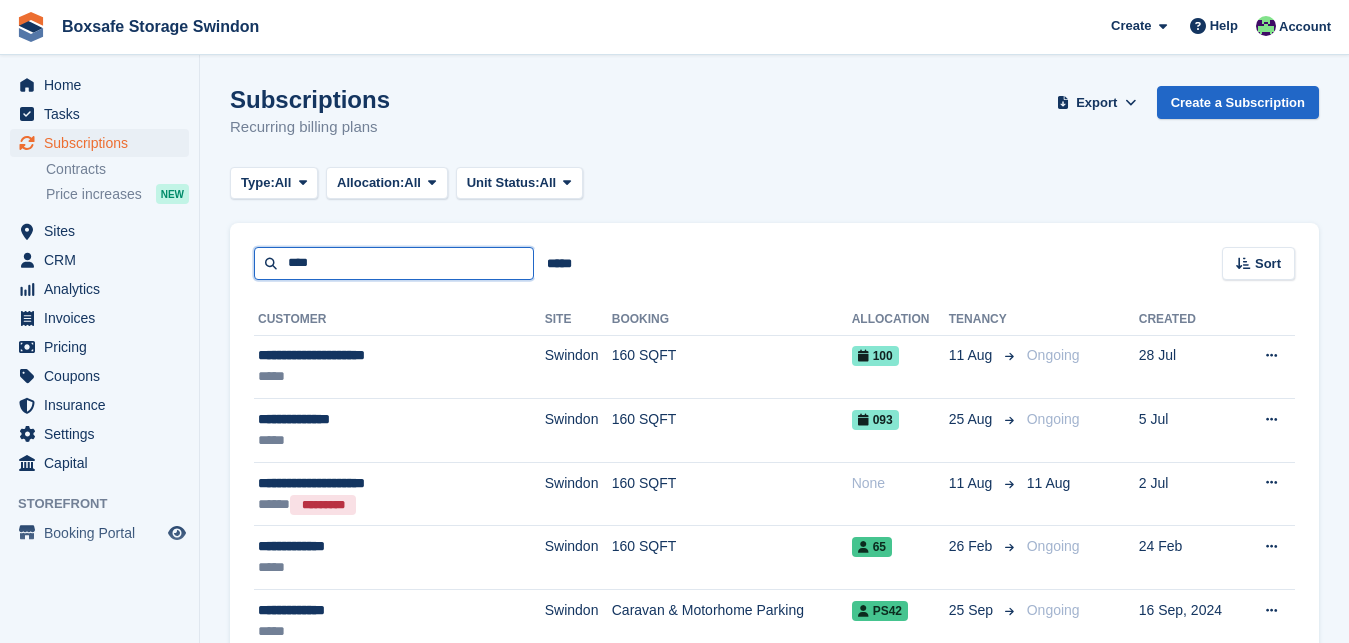 type on "****" 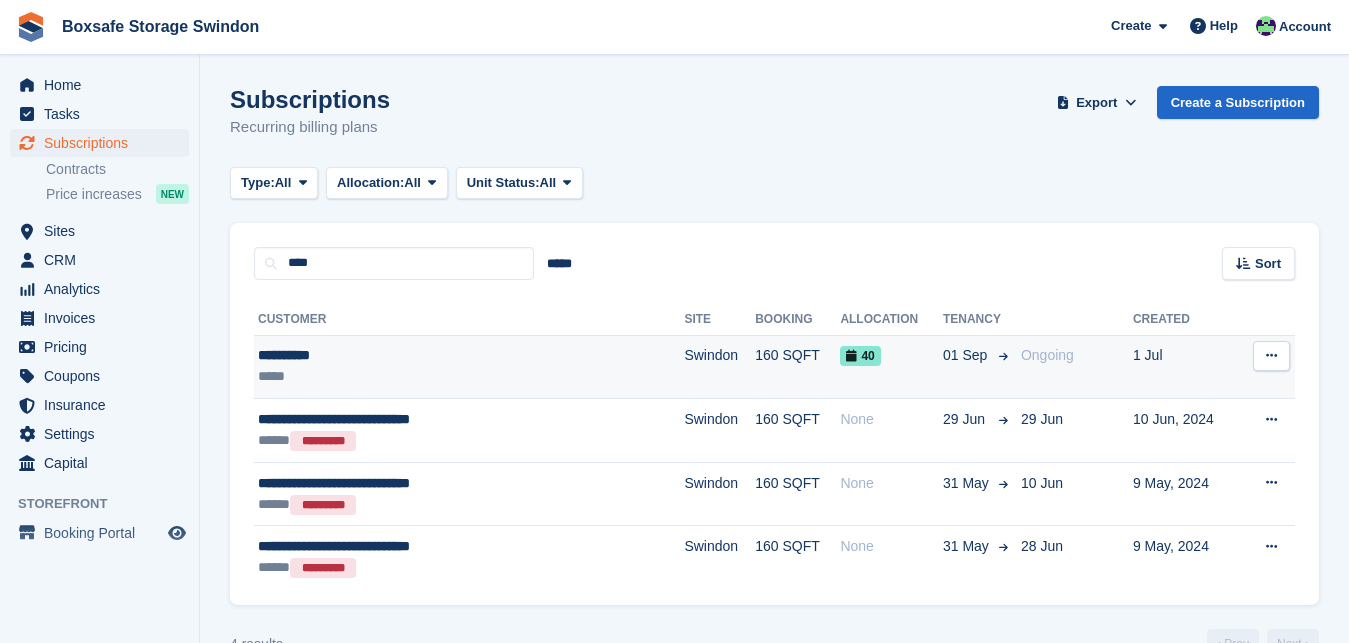 click on "**********" at bounding box center [419, 355] 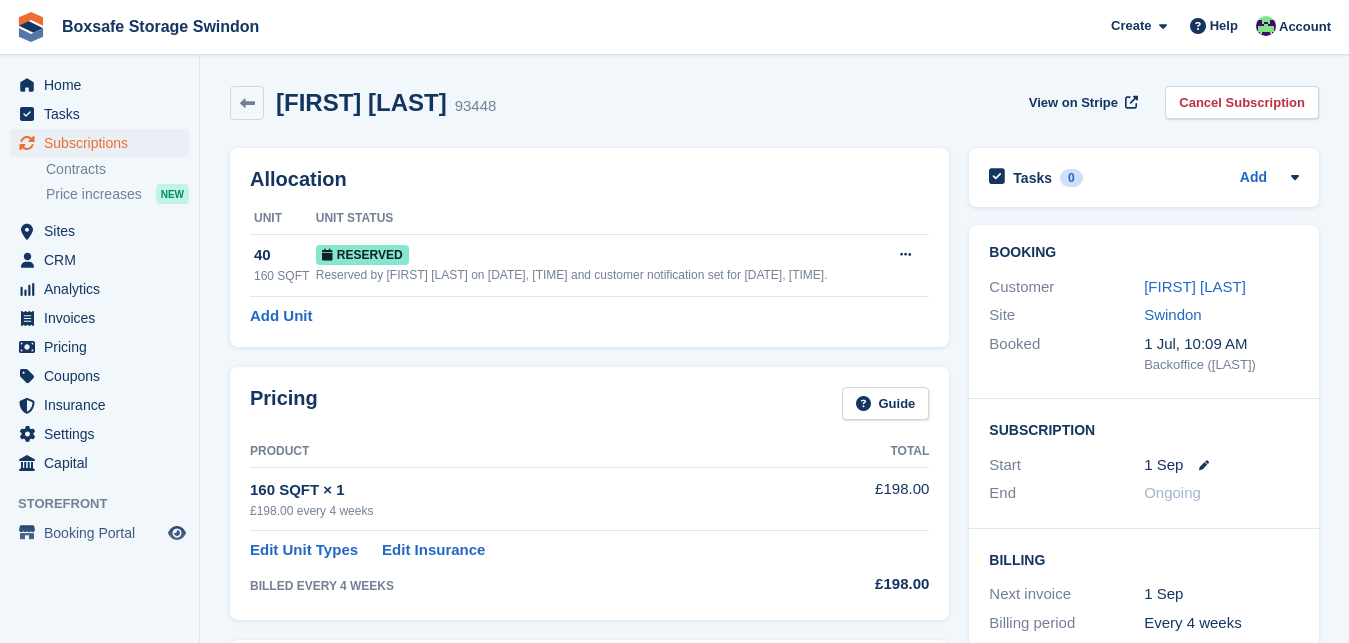 scroll, scrollTop: 0, scrollLeft: 0, axis: both 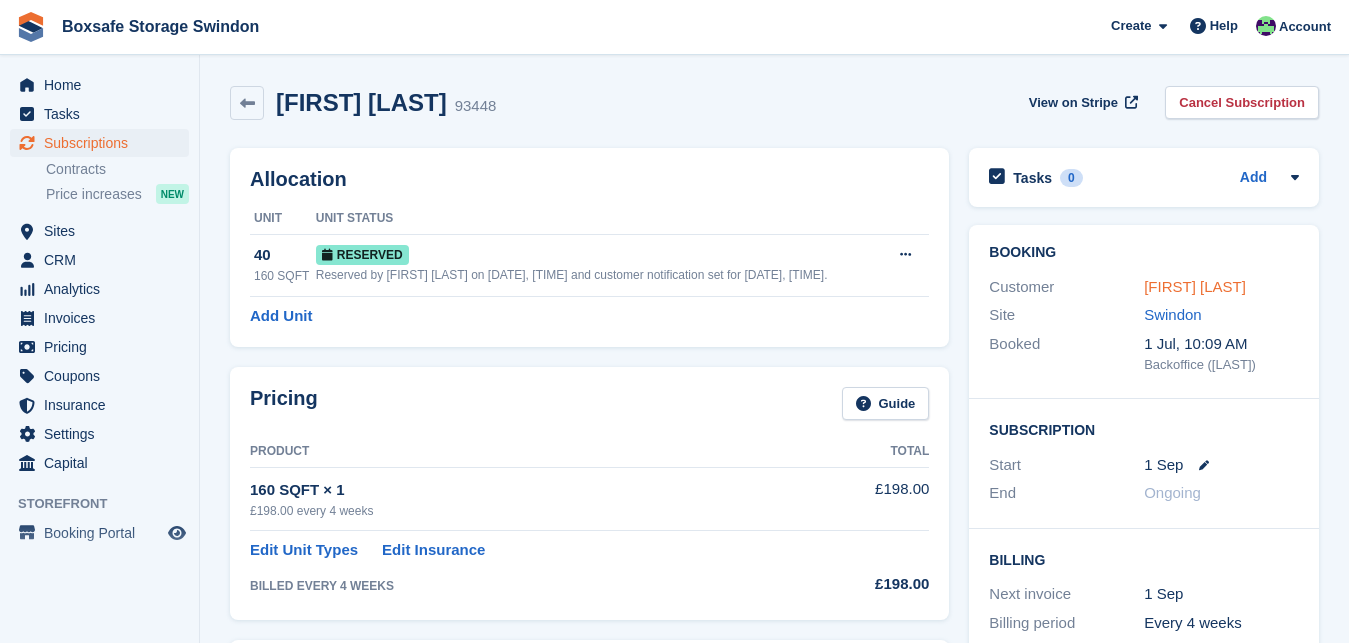 click on "[FIRST] [LAST]" at bounding box center (1195, 286) 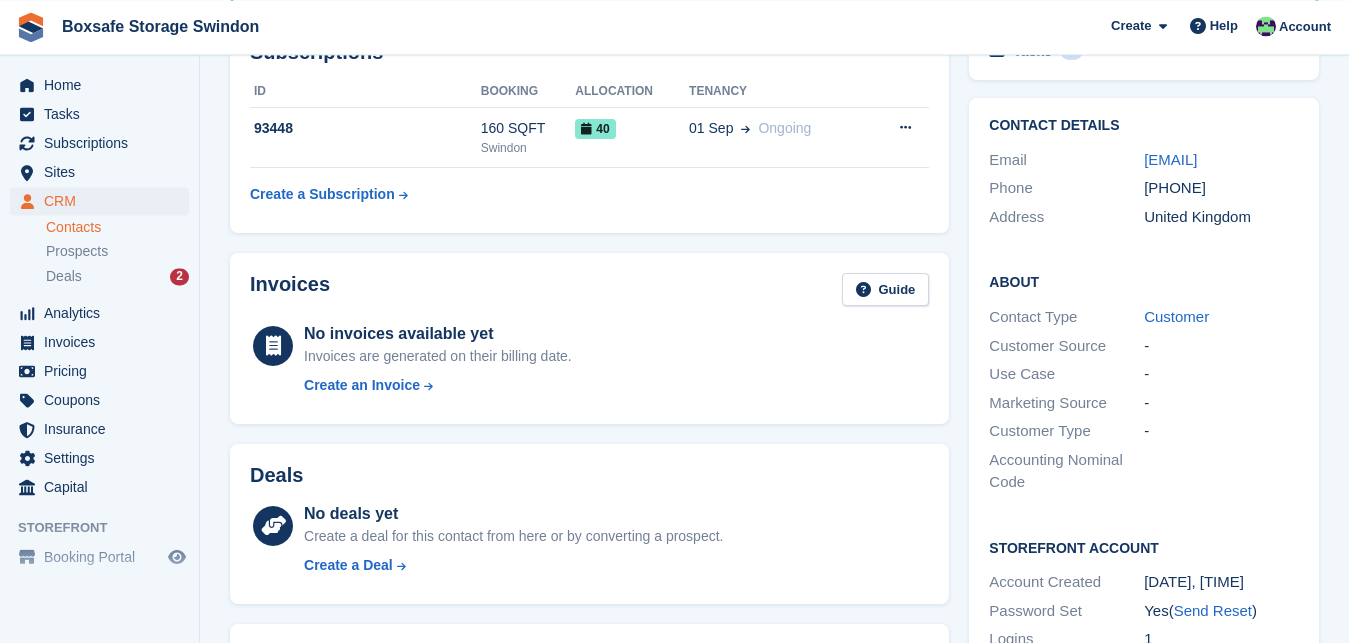 scroll, scrollTop: 0, scrollLeft: 0, axis: both 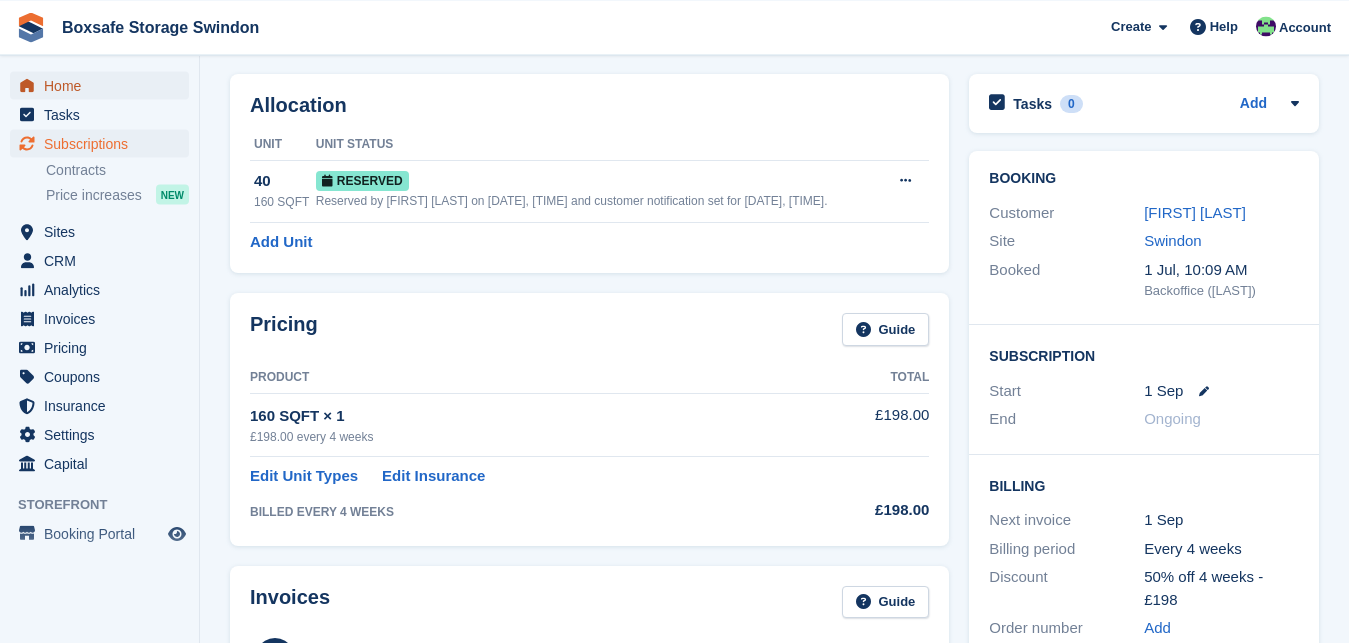 click on "Home" at bounding box center [104, 85] 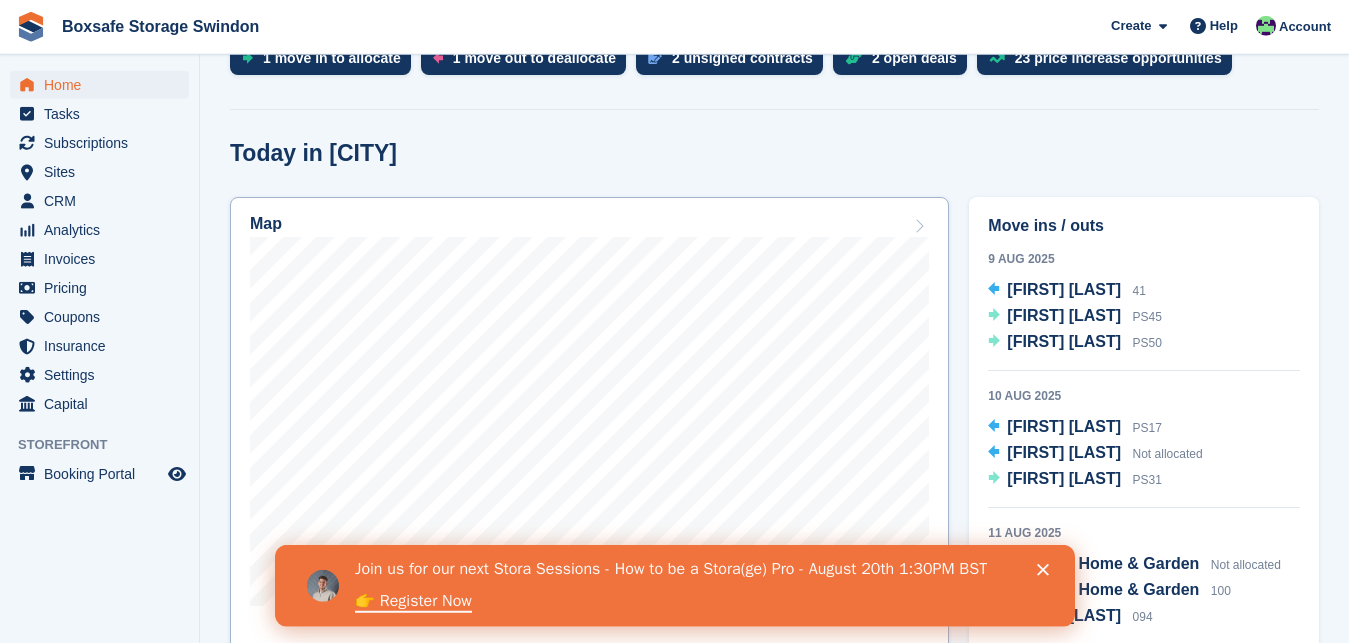 scroll, scrollTop: 0, scrollLeft: 0, axis: both 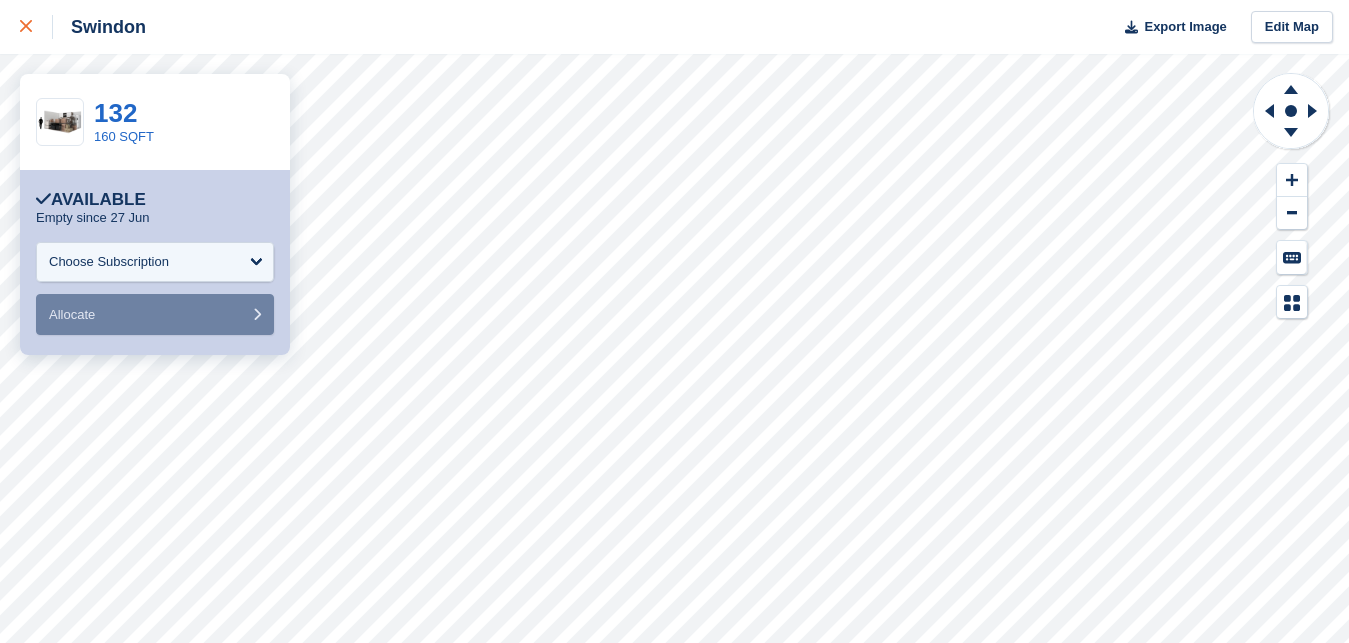 click at bounding box center (26, 27) 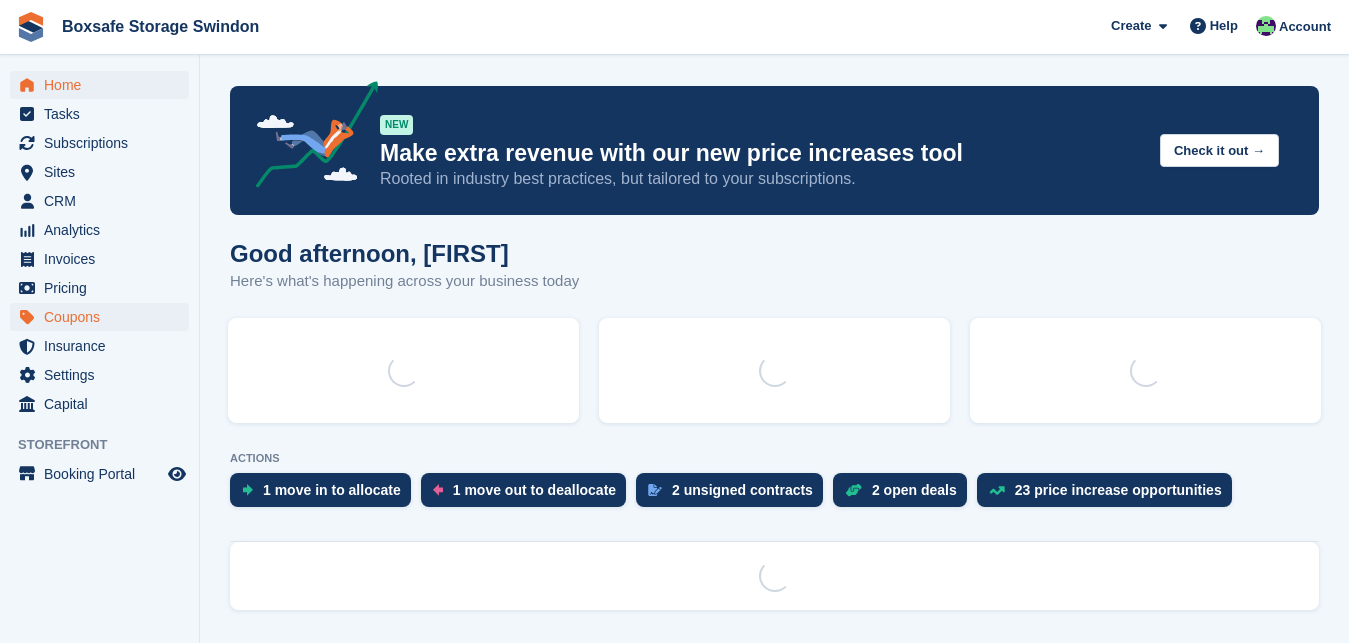 scroll, scrollTop: 0, scrollLeft: 0, axis: both 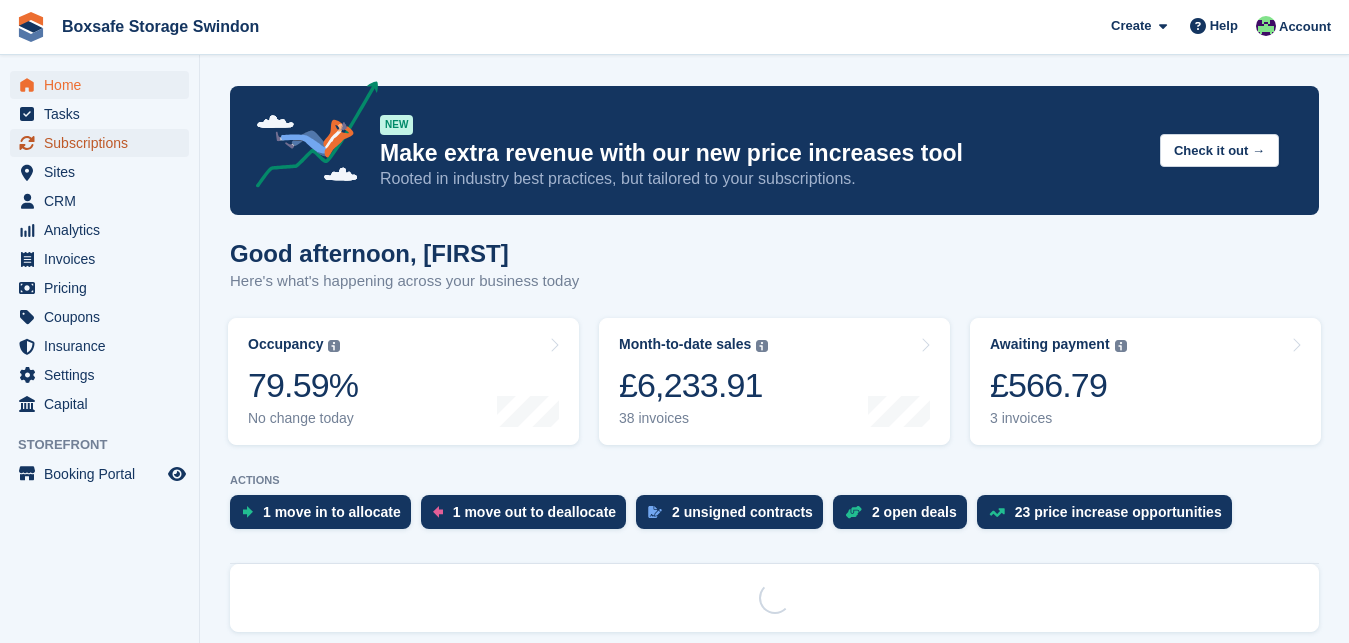 click on "Subscriptions" at bounding box center (104, 143) 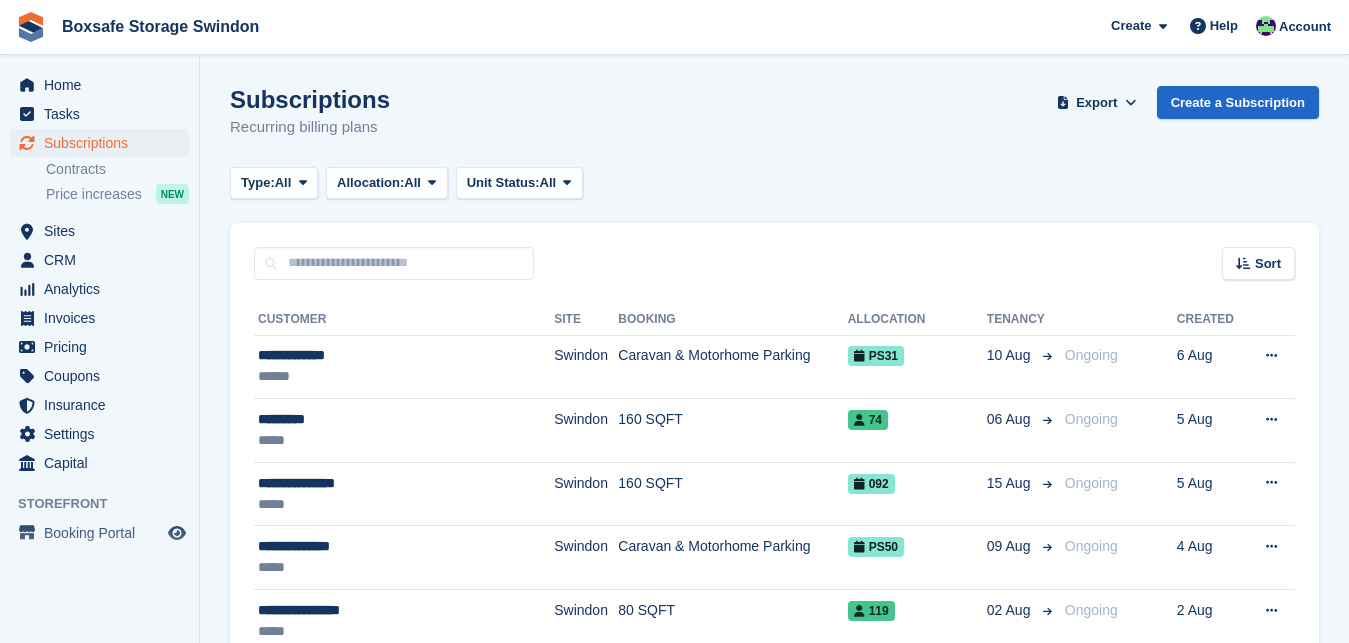 scroll, scrollTop: 0, scrollLeft: 0, axis: both 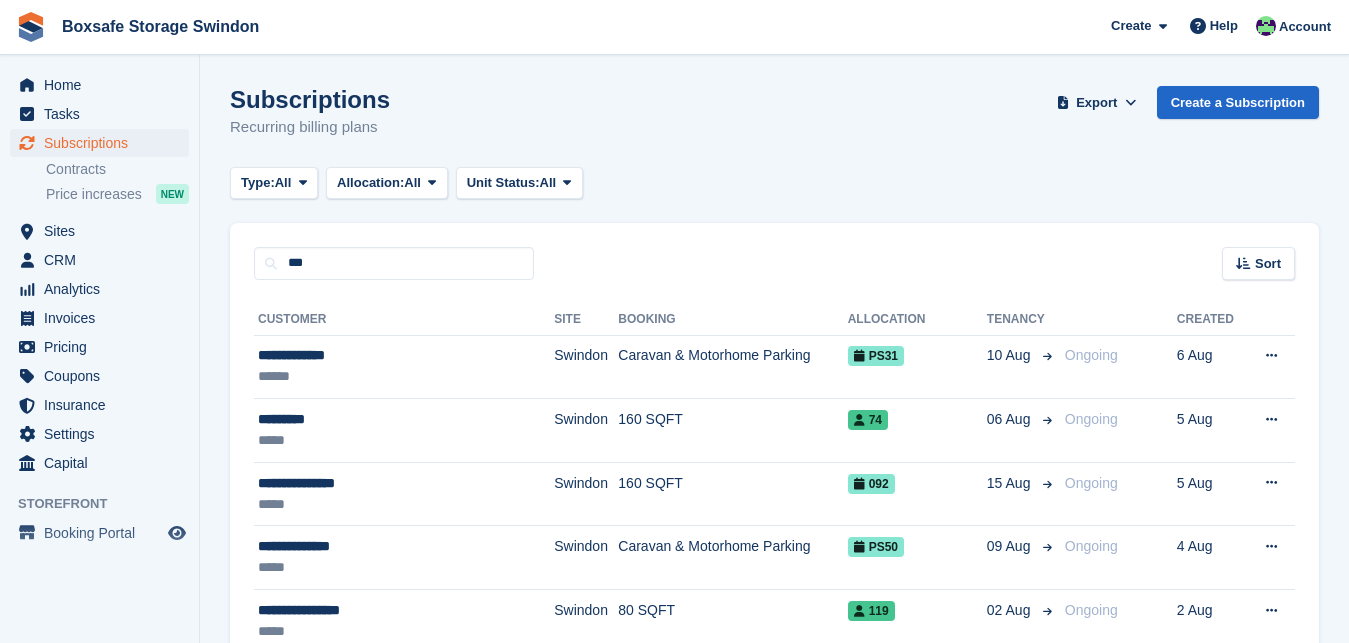 type on "***" 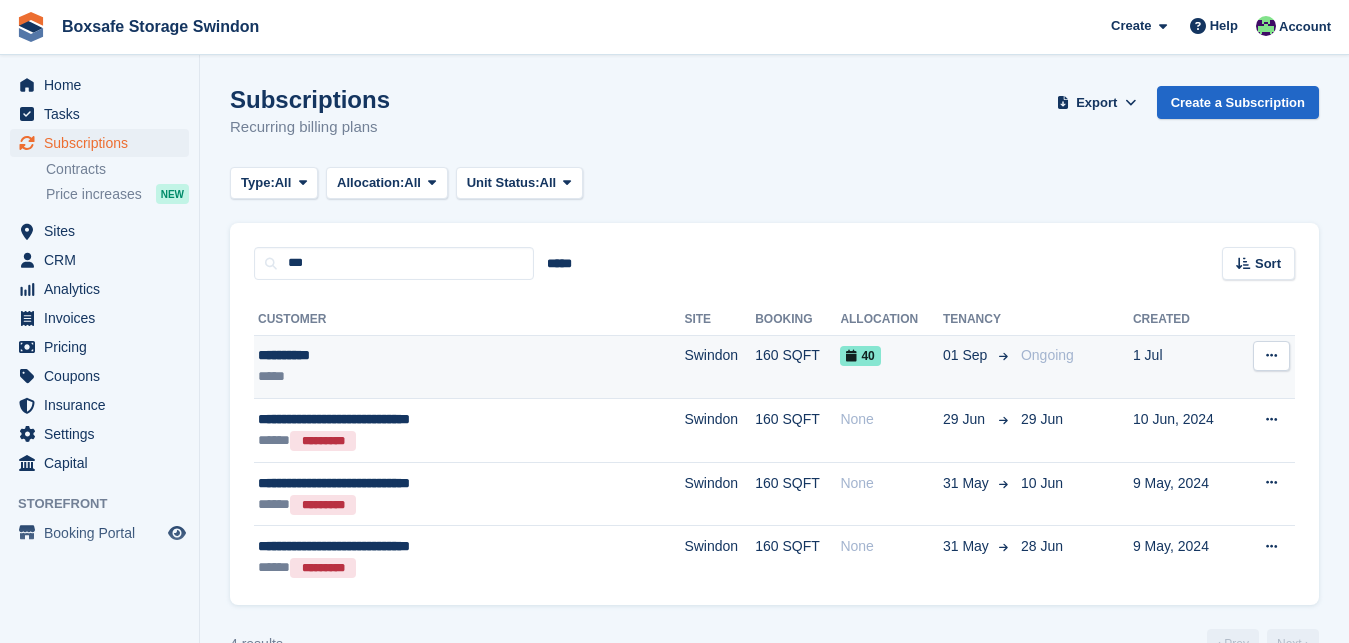 click on "**********" at bounding box center [419, 355] 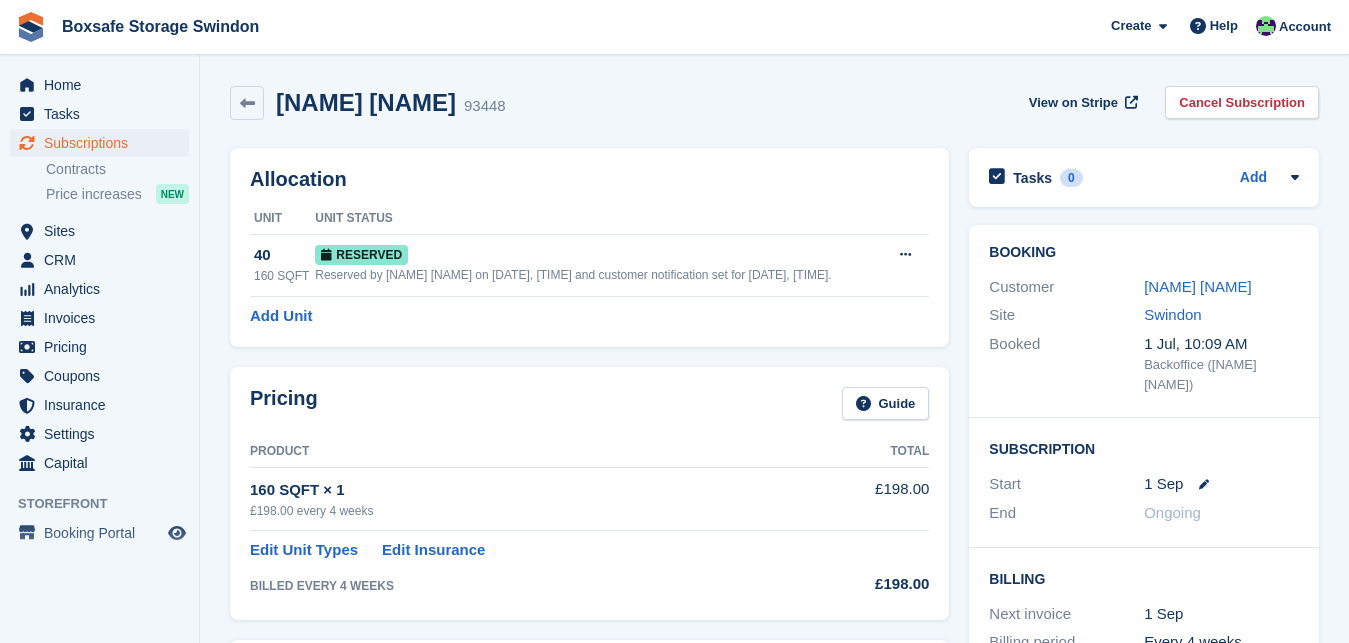 scroll, scrollTop: 0, scrollLeft: 0, axis: both 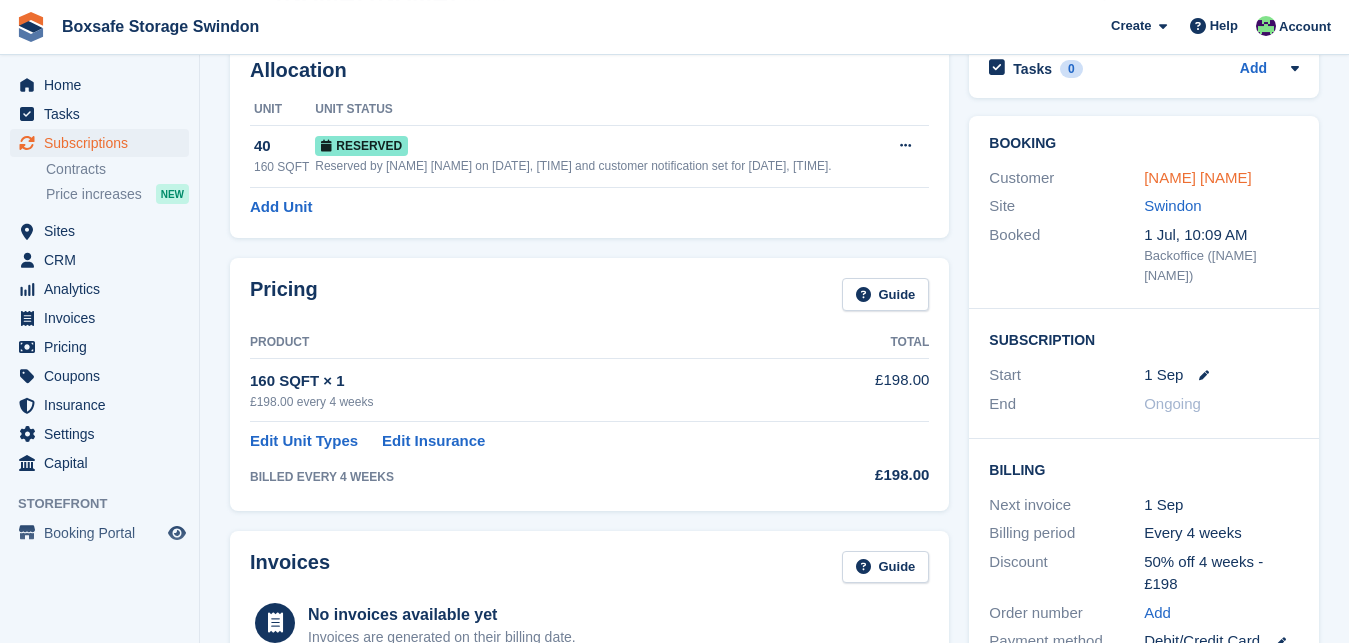 click on "Dean Adams" at bounding box center [1198, 177] 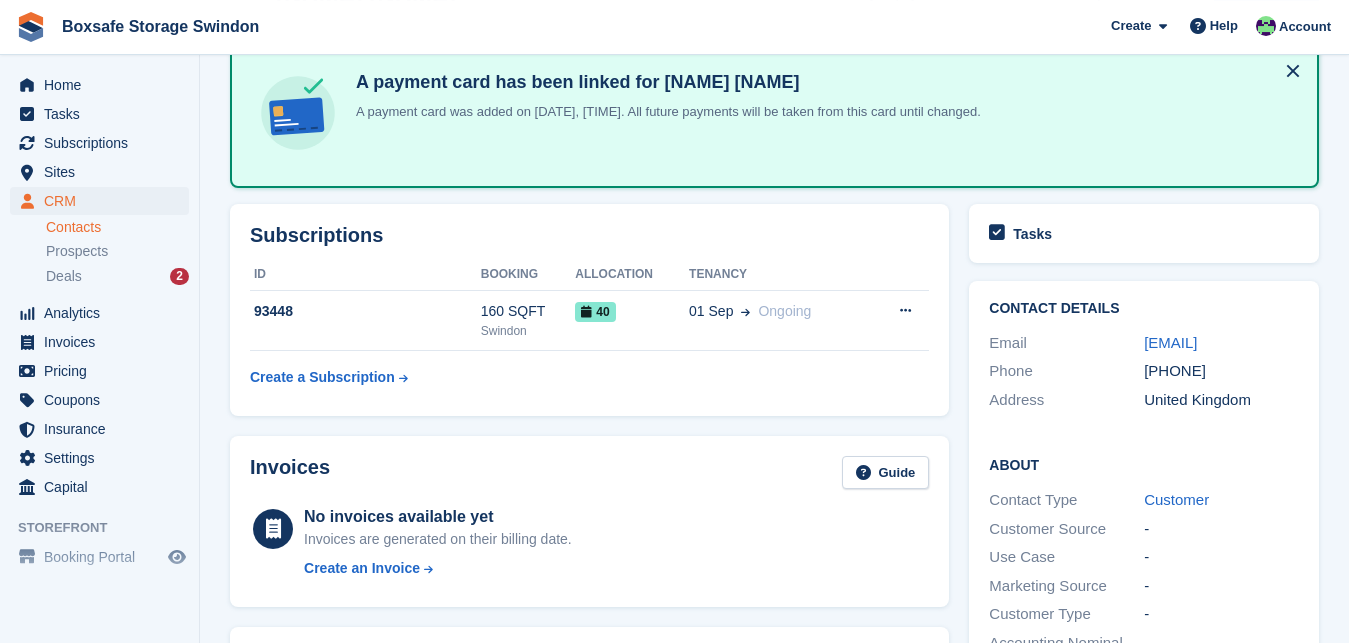 scroll, scrollTop: 0, scrollLeft: 0, axis: both 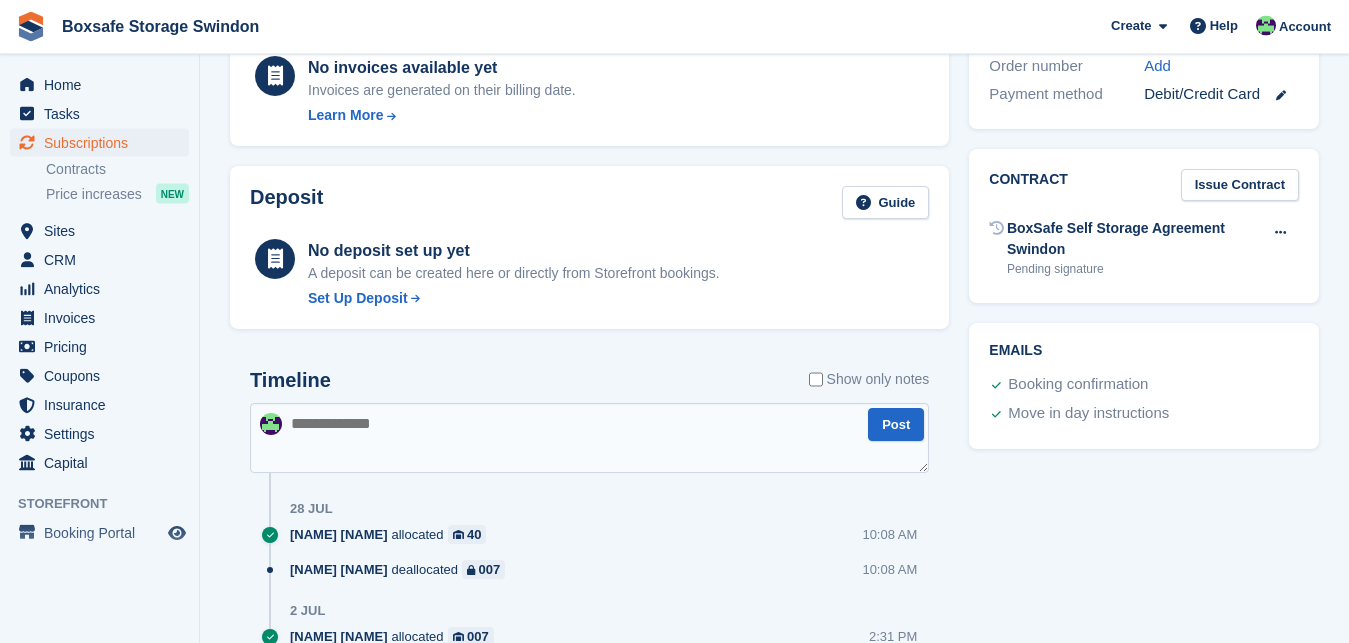click at bounding box center (589, 438) 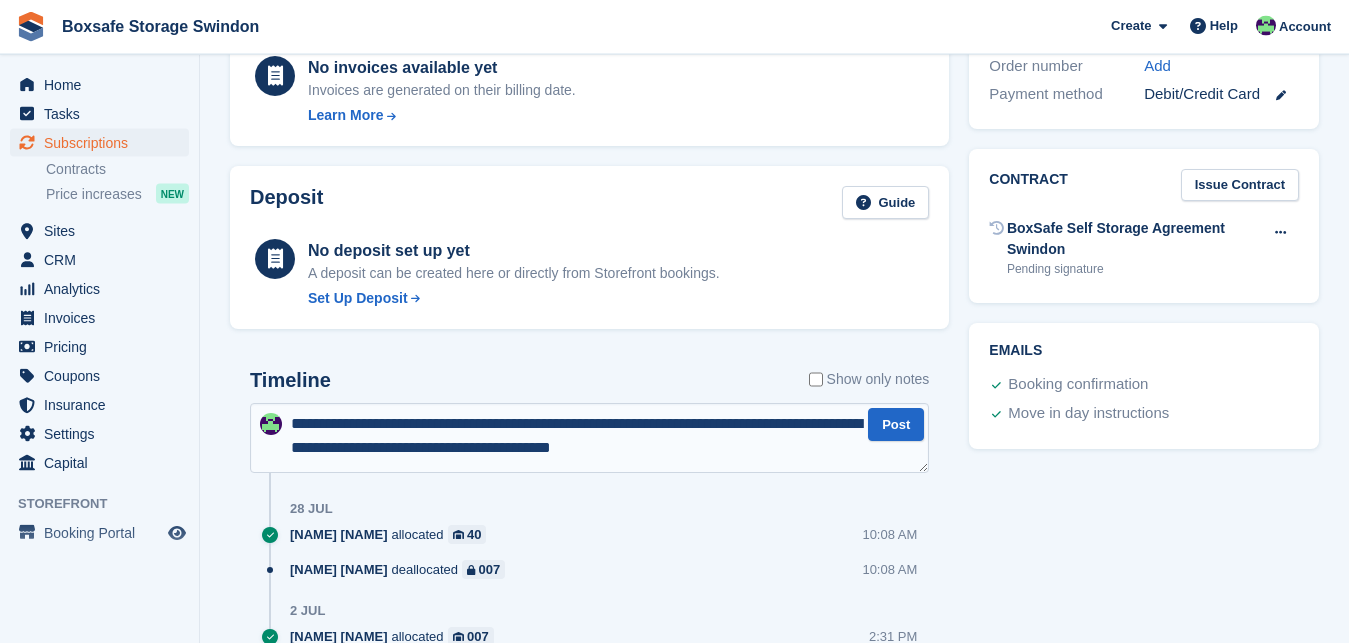 type on "**********" 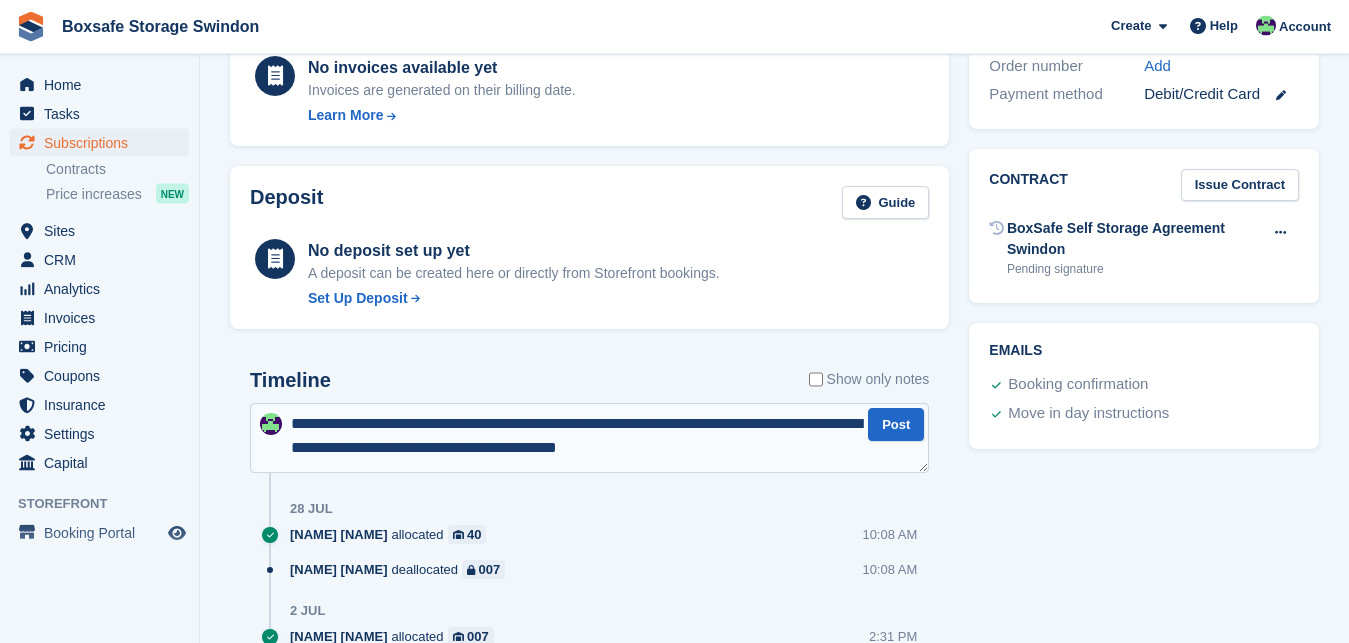 type 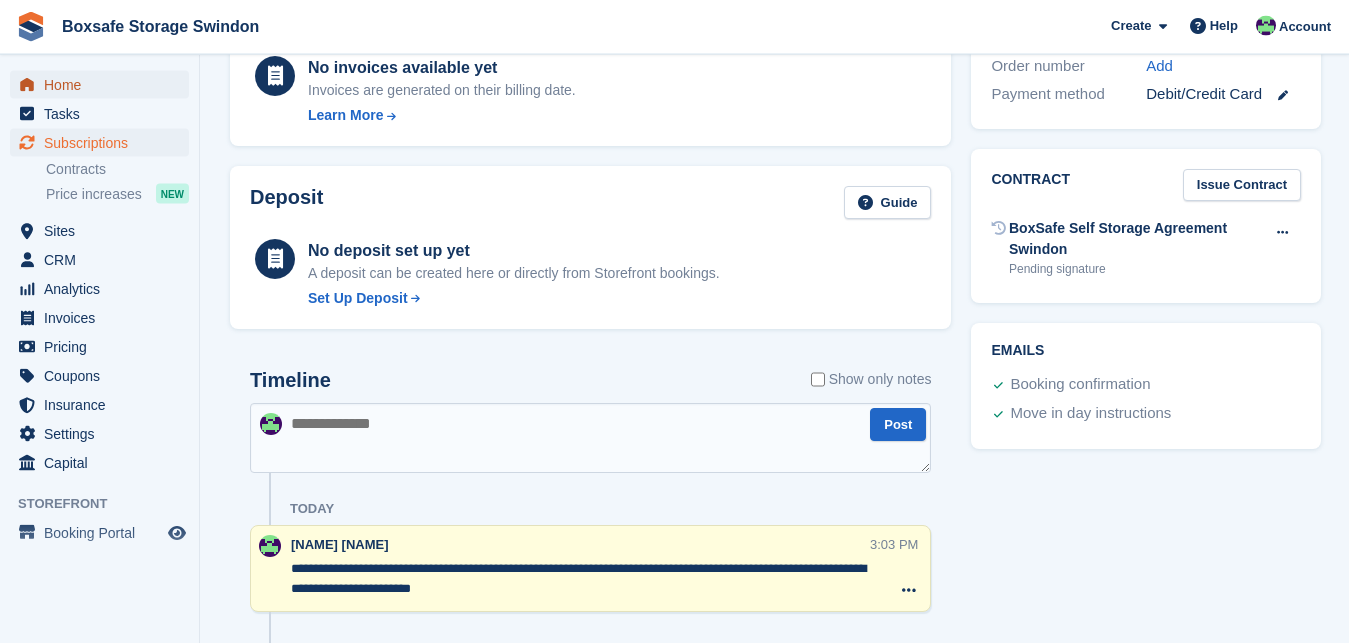click on "Home" at bounding box center (104, 85) 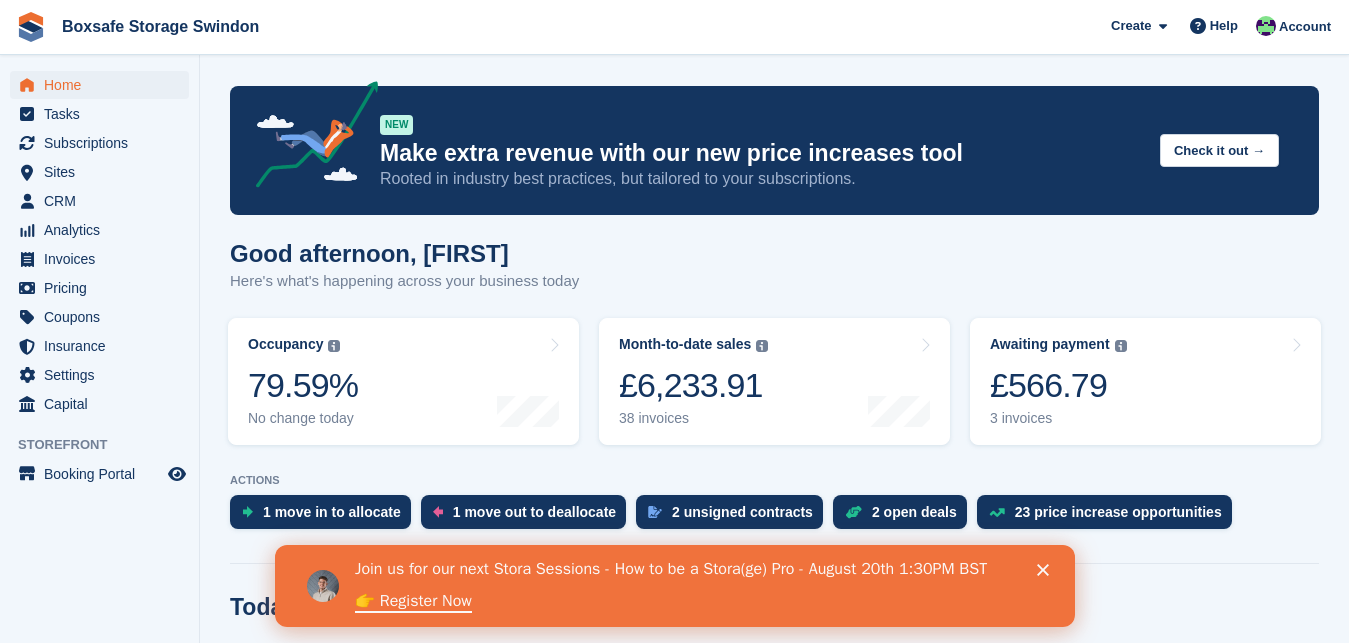 scroll, scrollTop: 0, scrollLeft: 0, axis: both 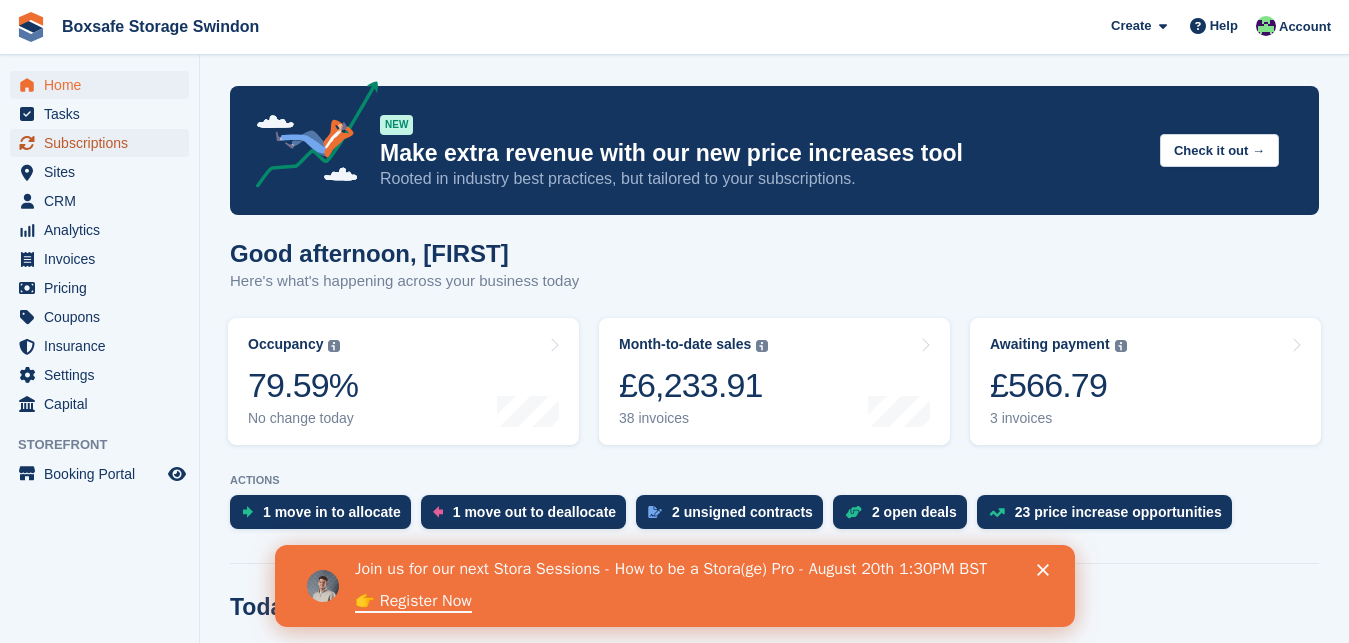 click on "Subscriptions" at bounding box center [104, 143] 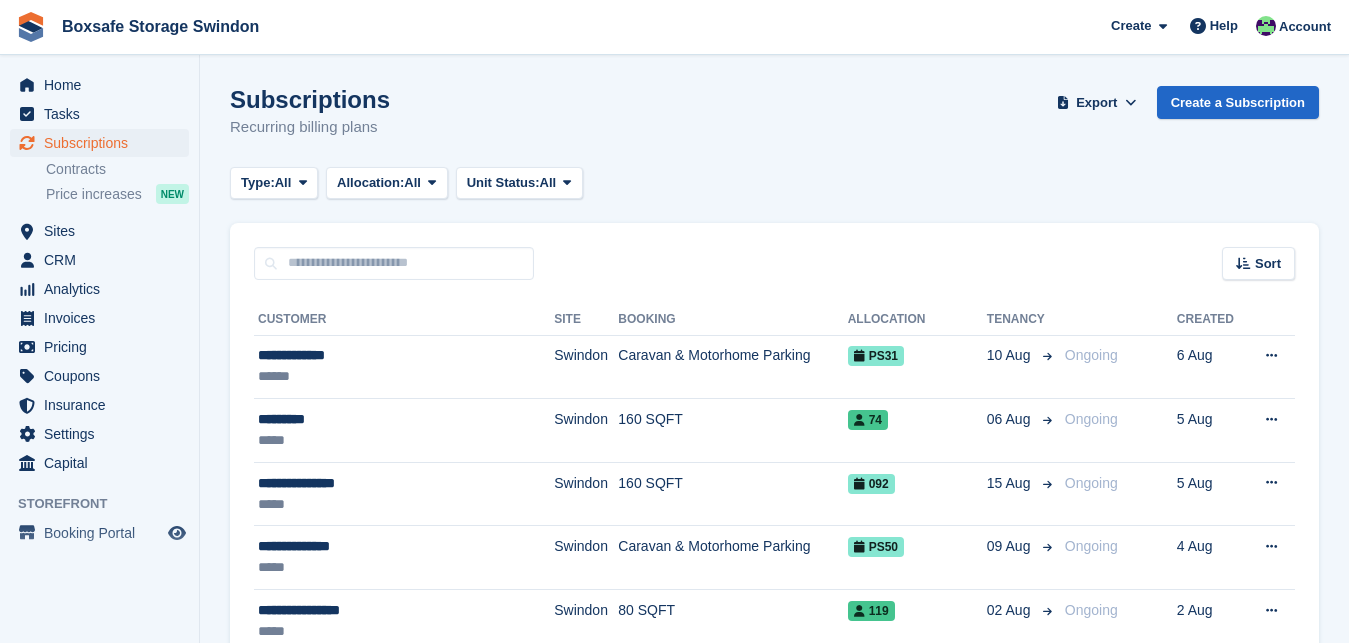 scroll, scrollTop: 0, scrollLeft: 0, axis: both 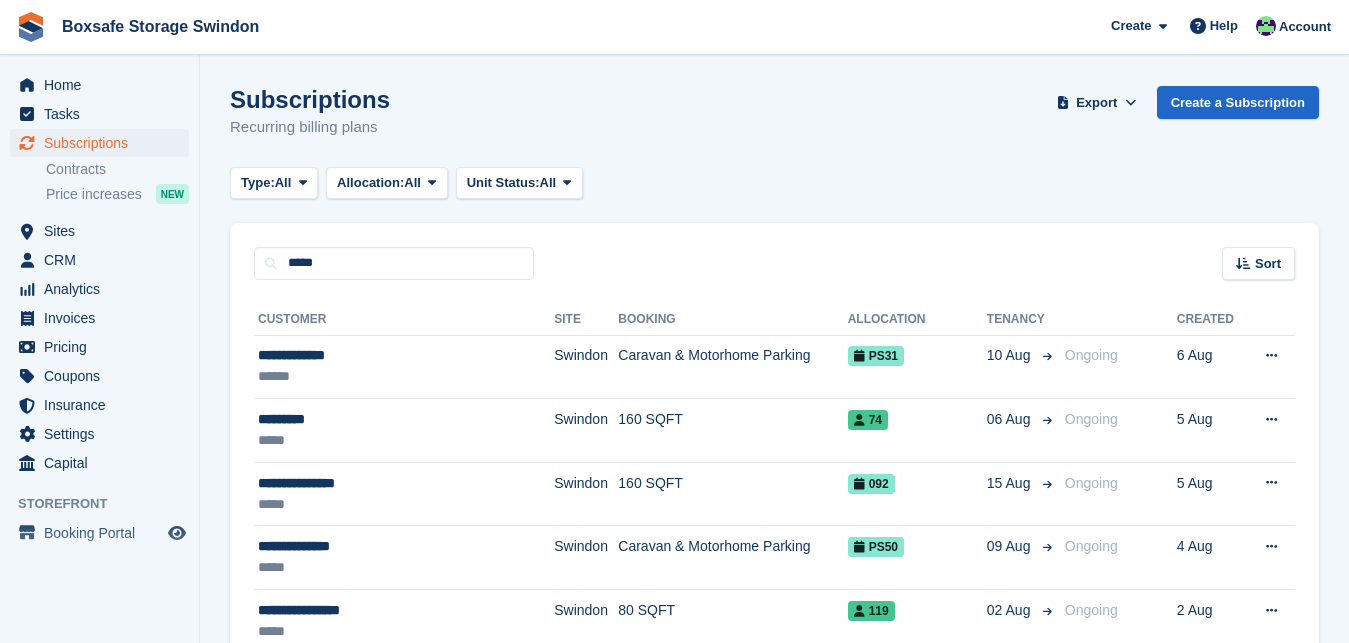 type on "*****" 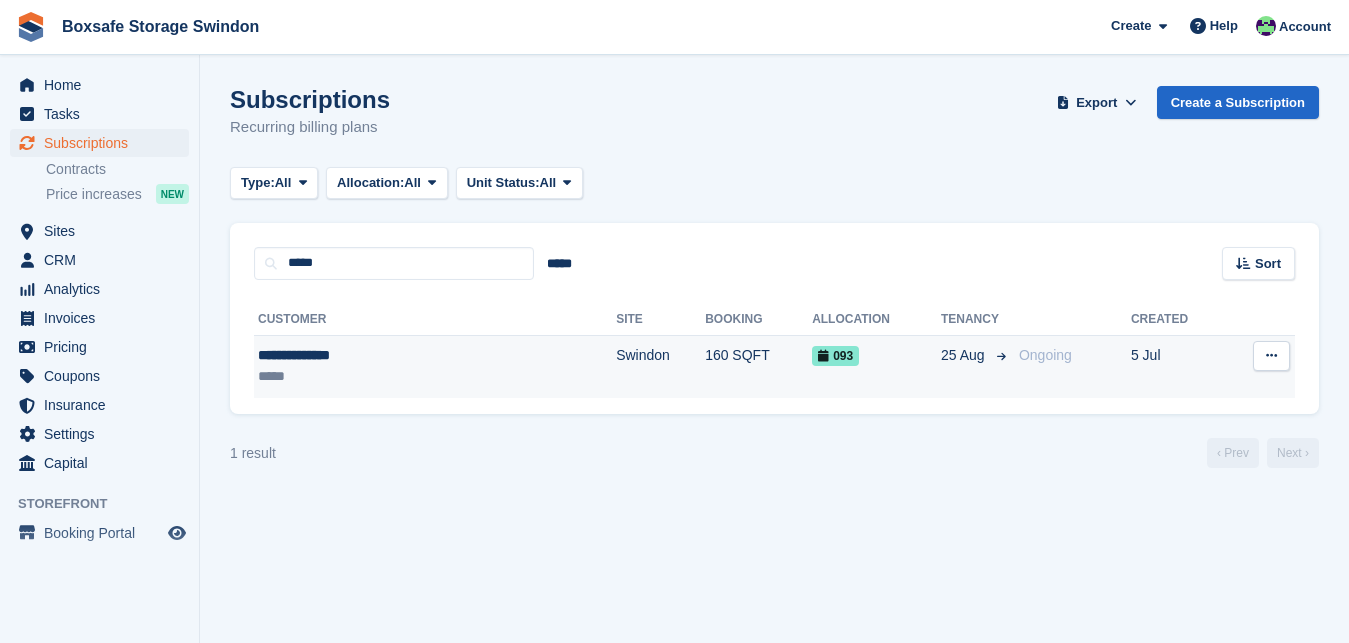 click on "**********" at bounding box center [365, 355] 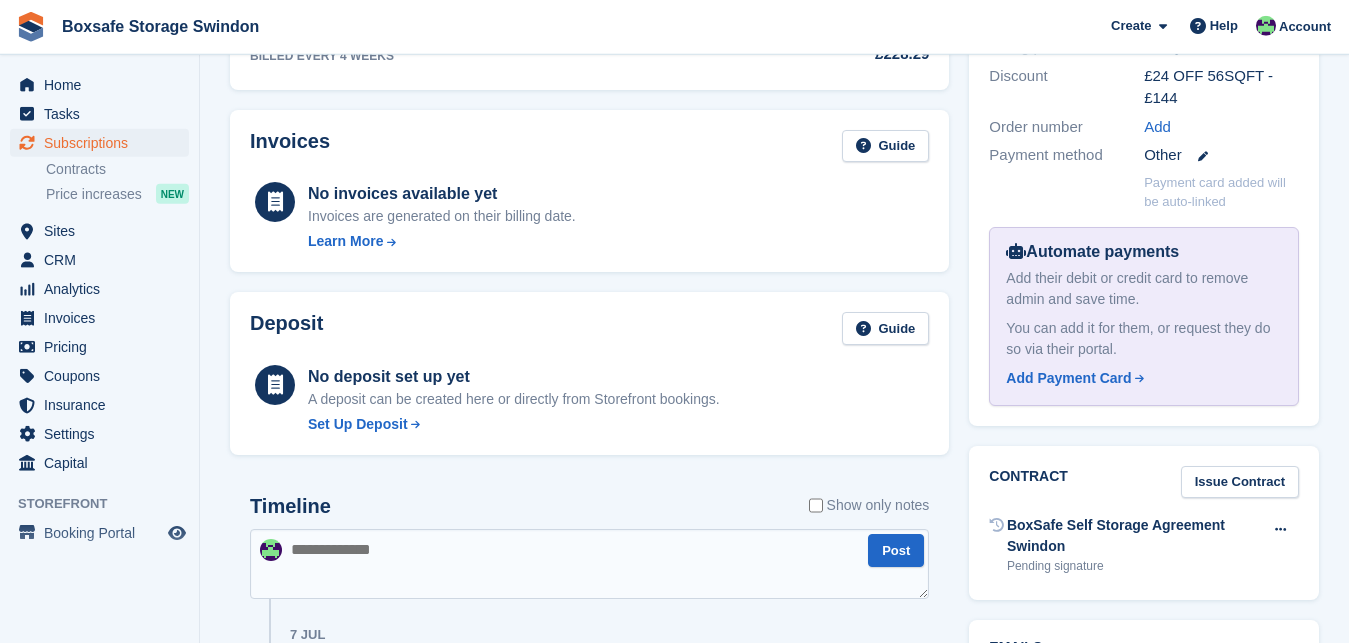 scroll, scrollTop: 781, scrollLeft: 0, axis: vertical 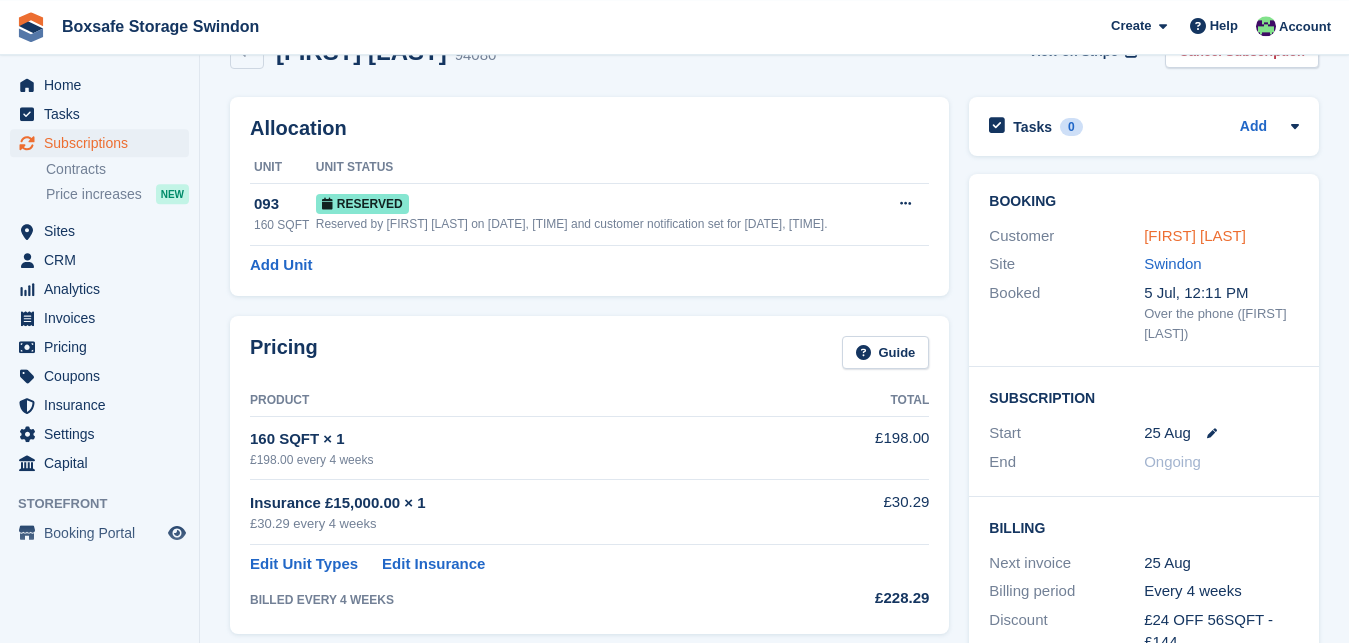 click on "Grace Tolhurst" at bounding box center (1195, 235) 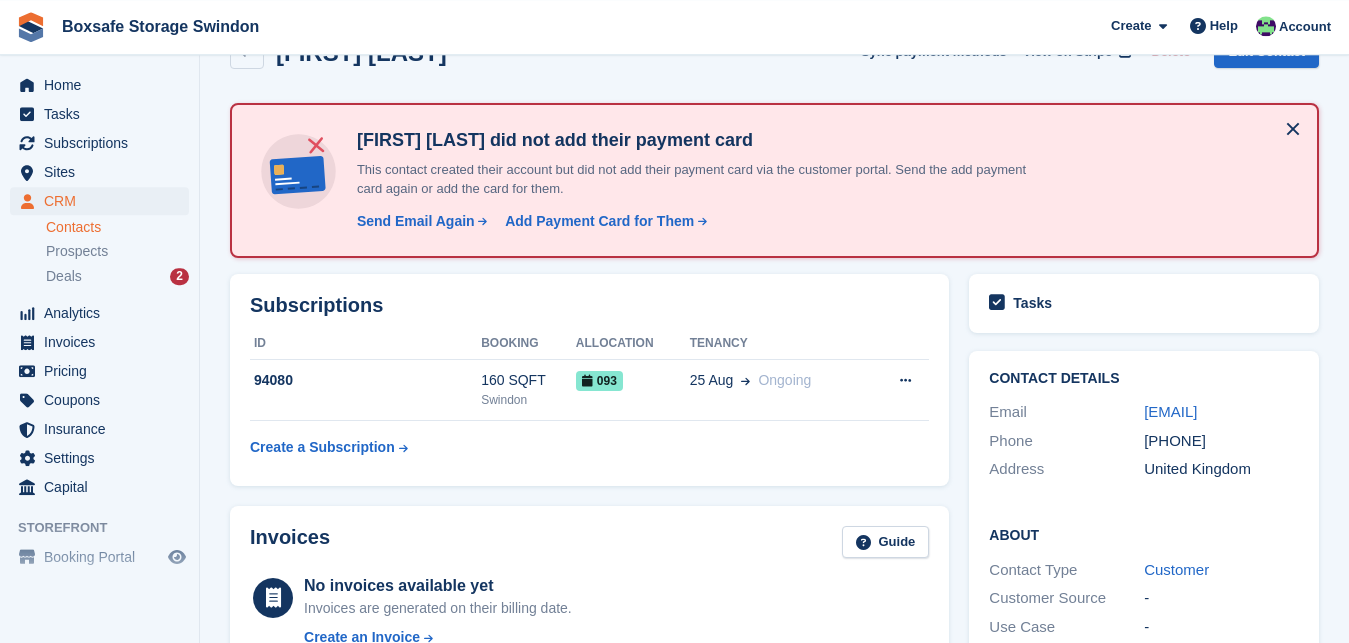 scroll, scrollTop: 0, scrollLeft: 0, axis: both 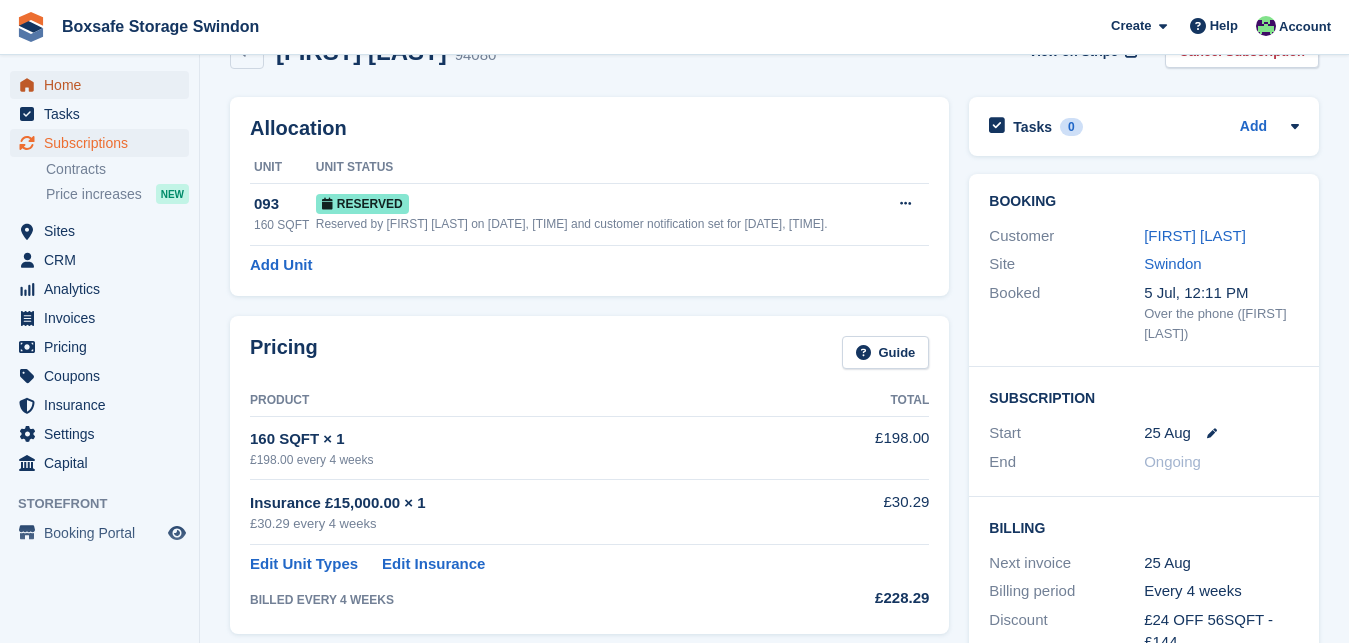 click on "Home" at bounding box center [104, 85] 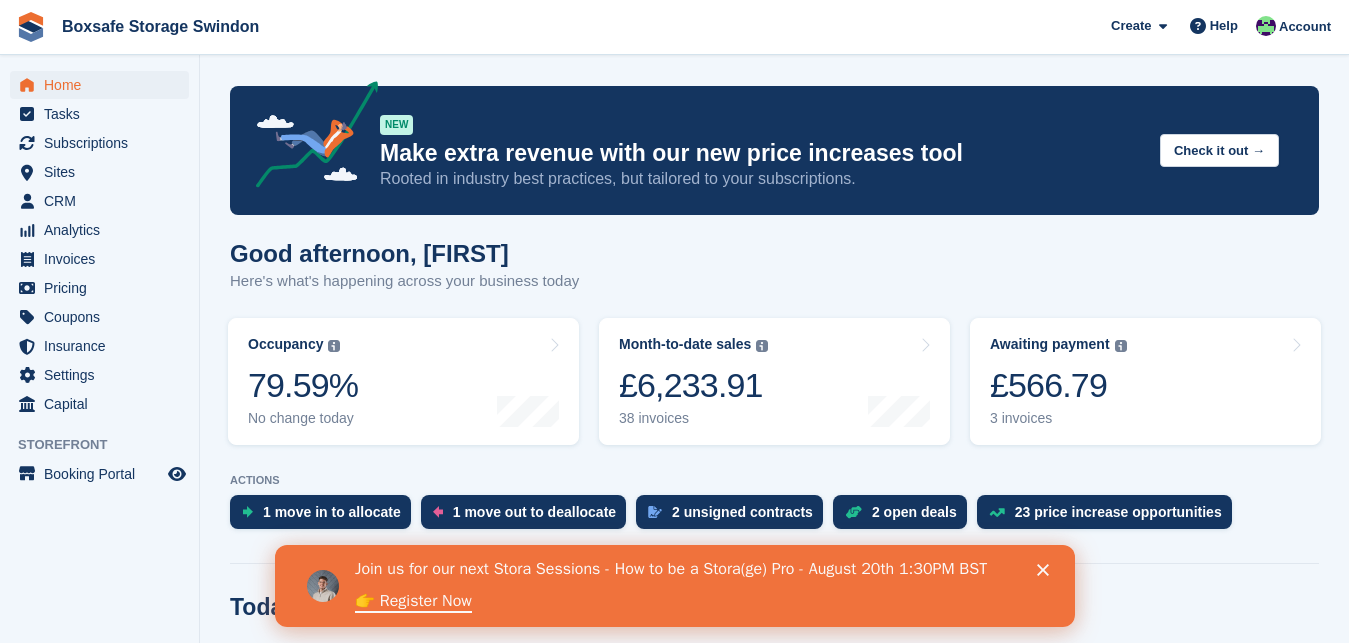 scroll, scrollTop: 0, scrollLeft: 0, axis: both 